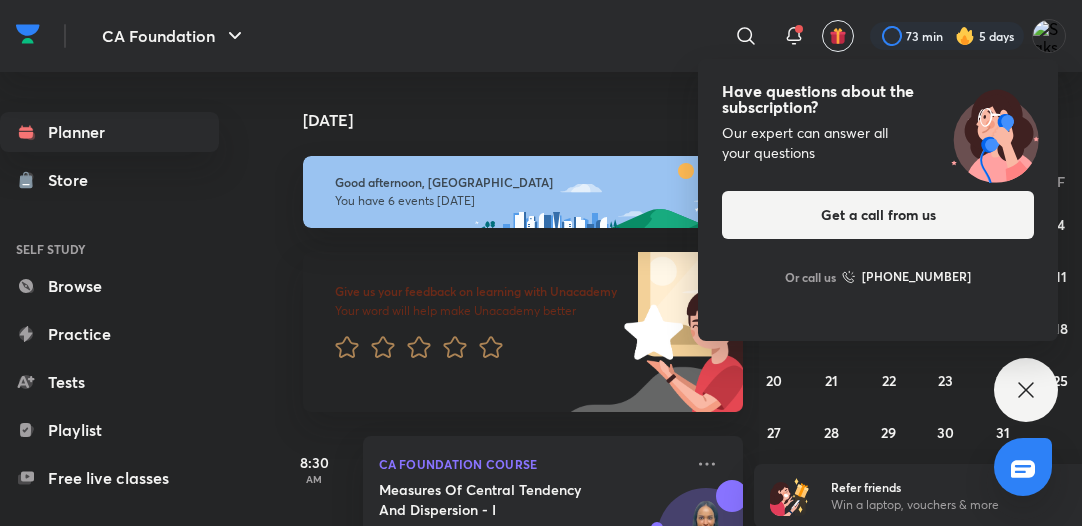 scroll, scrollTop: 0, scrollLeft: 0, axis: both 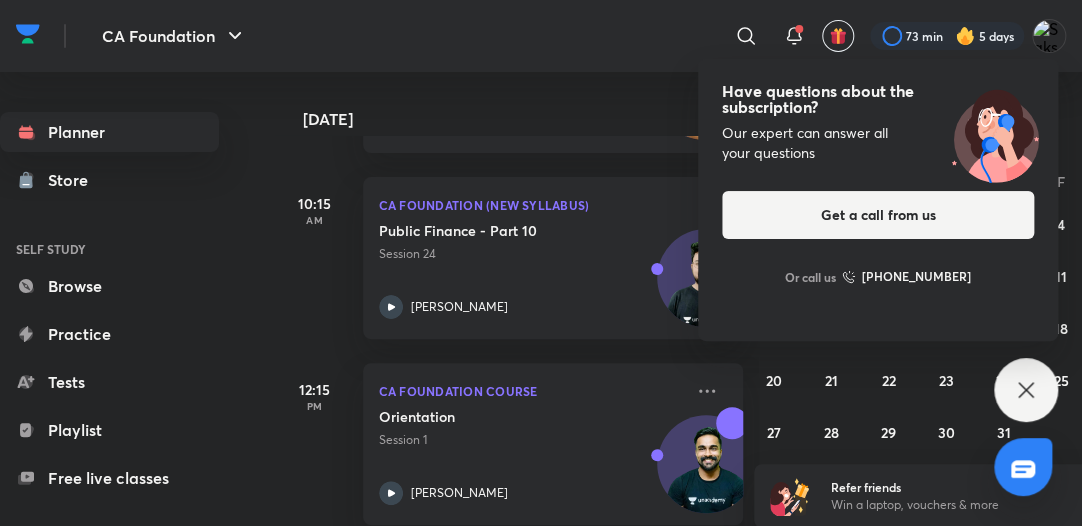 click 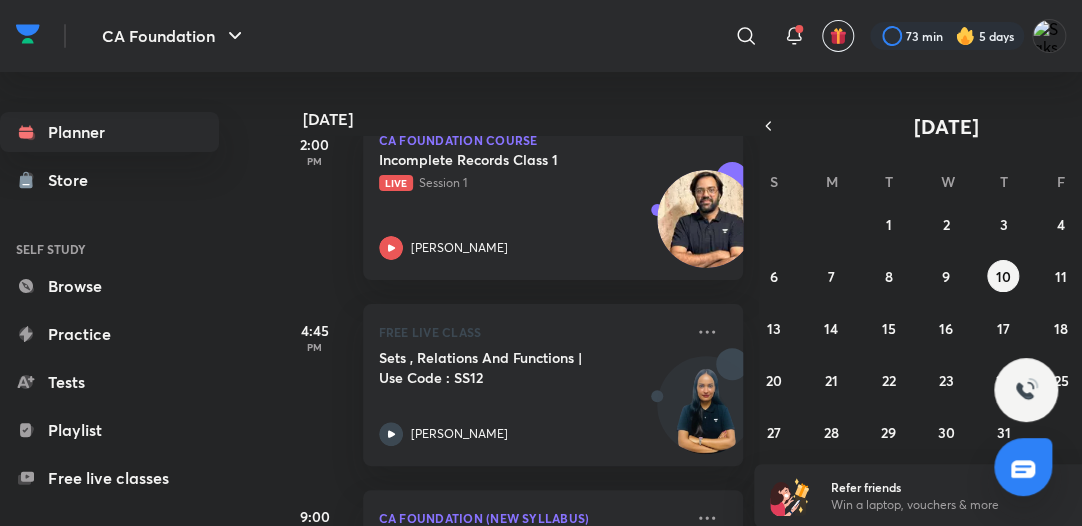 scroll, scrollTop: 865, scrollLeft: 0, axis: vertical 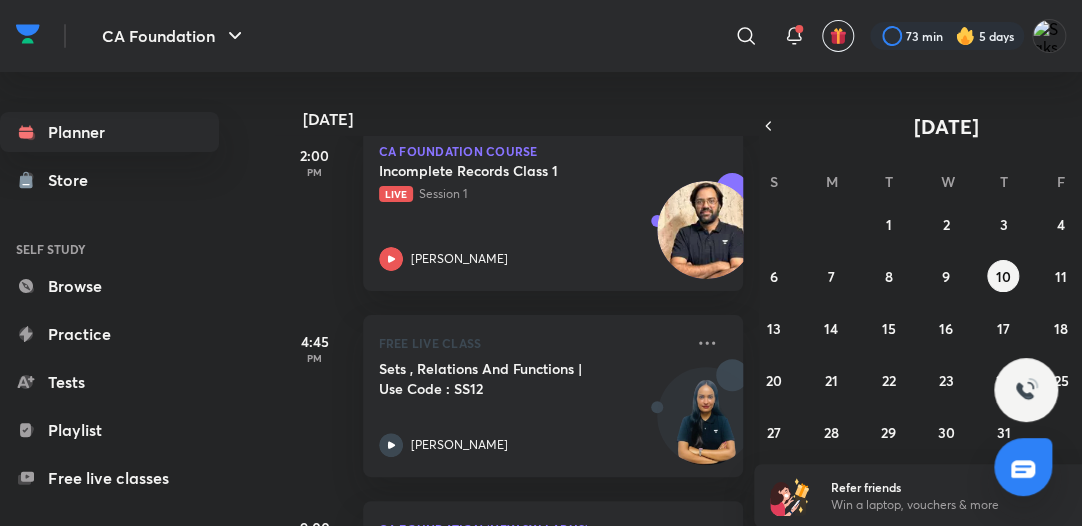 click on "2:00 PM" at bounding box center (315, 210) 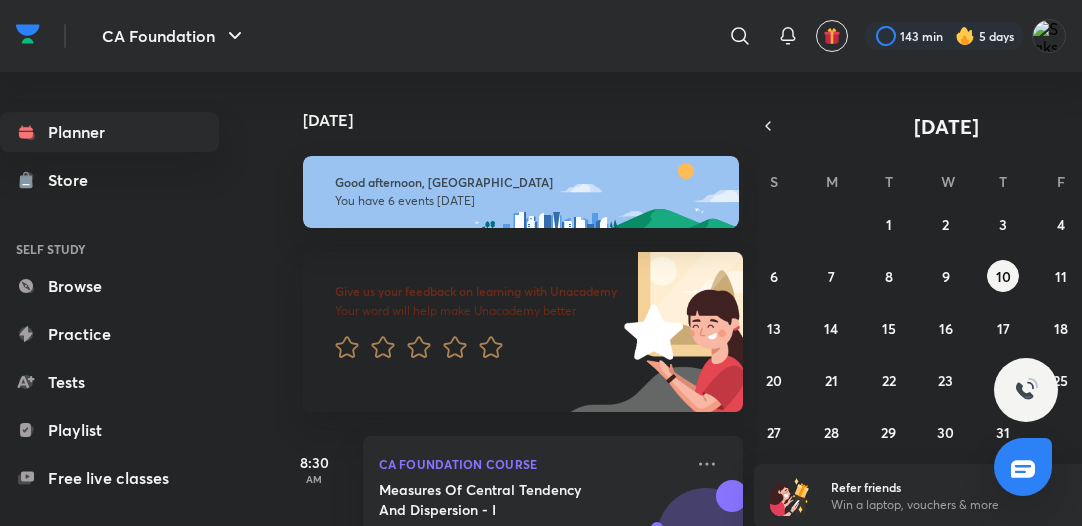 scroll, scrollTop: 0, scrollLeft: 0, axis: both 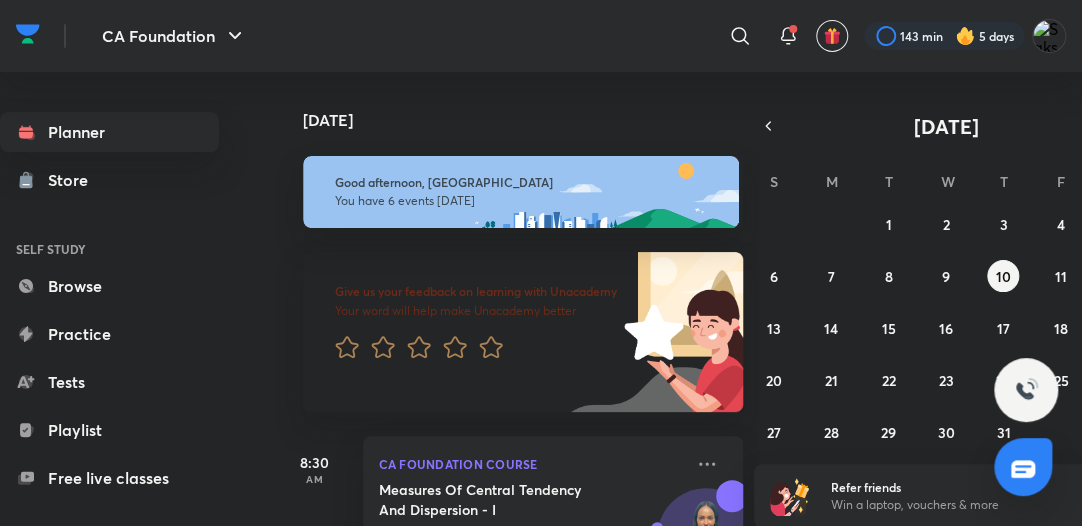 click on "Give us your feedback on learning with Unacademy Your word will help make Unacademy better" at bounding box center (509, 320) 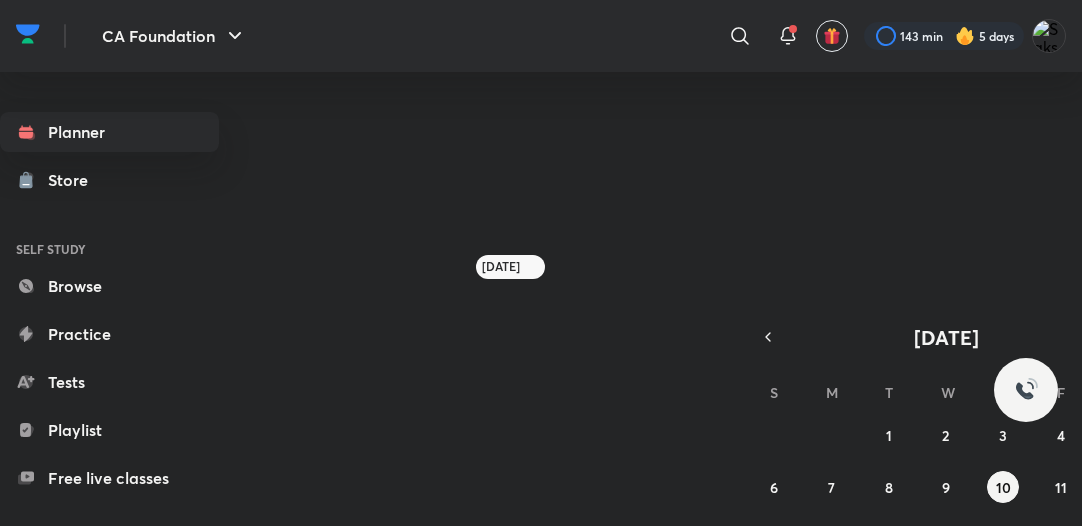 scroll, scrollTop: 0, scrollLeft: 0, axis: both 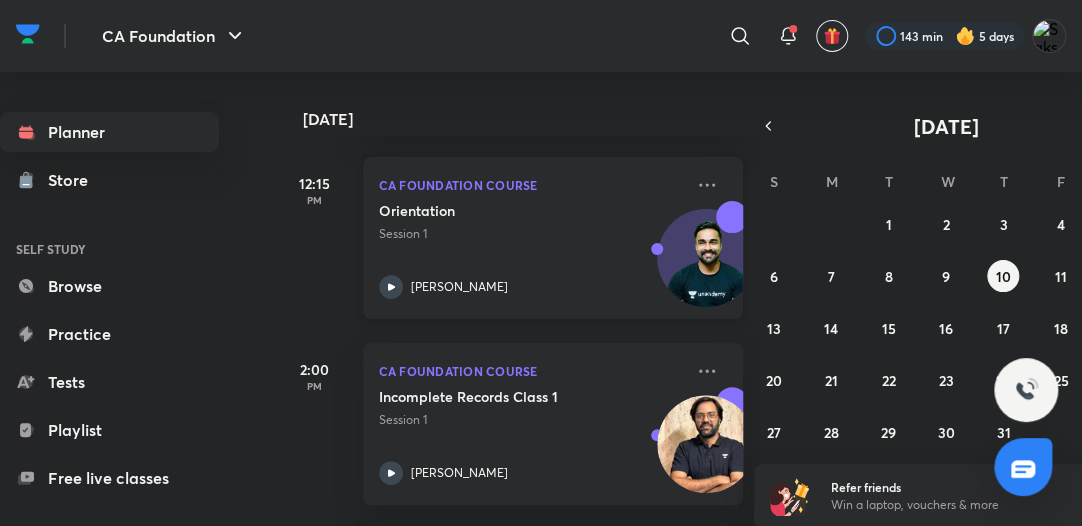 click 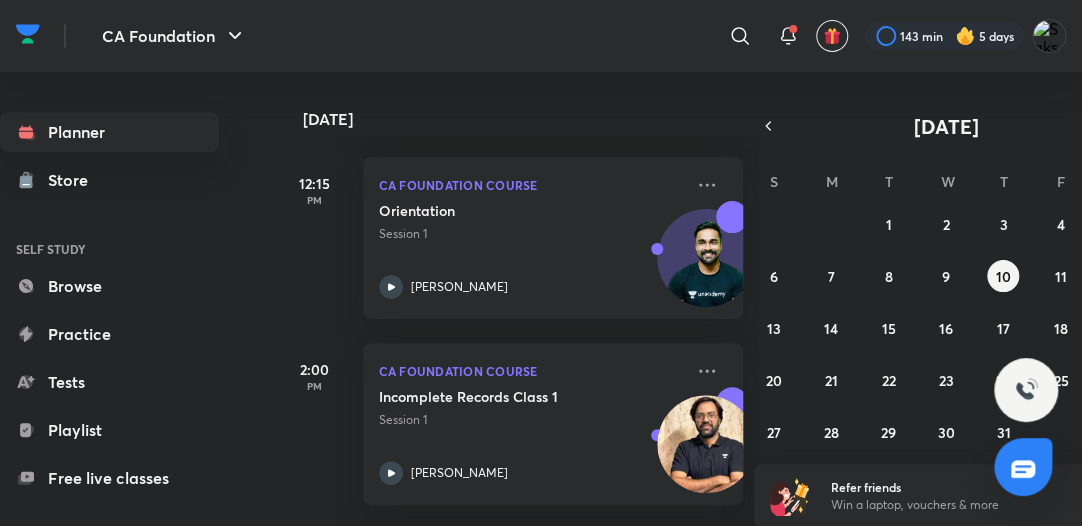 click on "Planner Store SELF STUDY Browse Practice Tests Playlist Free live classes ME Enrollments Saved" at bounding box center (129, 291) 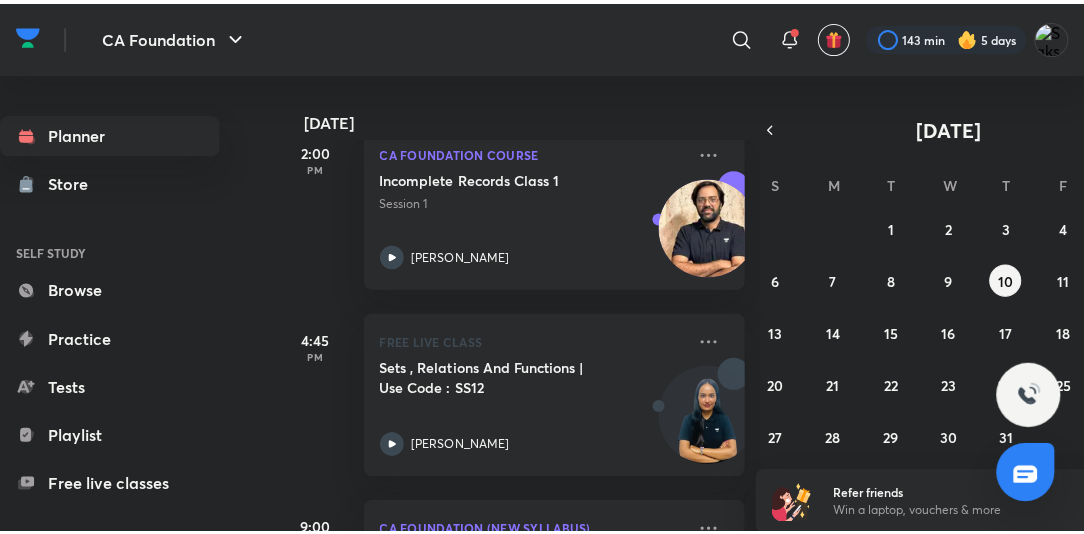 scroll, scrollTop: 1017, scrollLeft: 0, axis: vertical 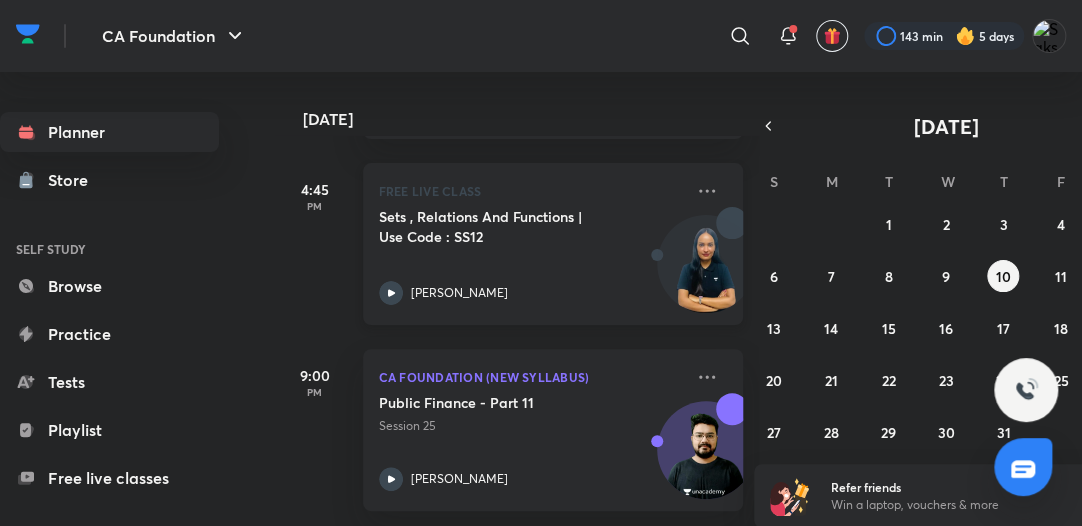 click 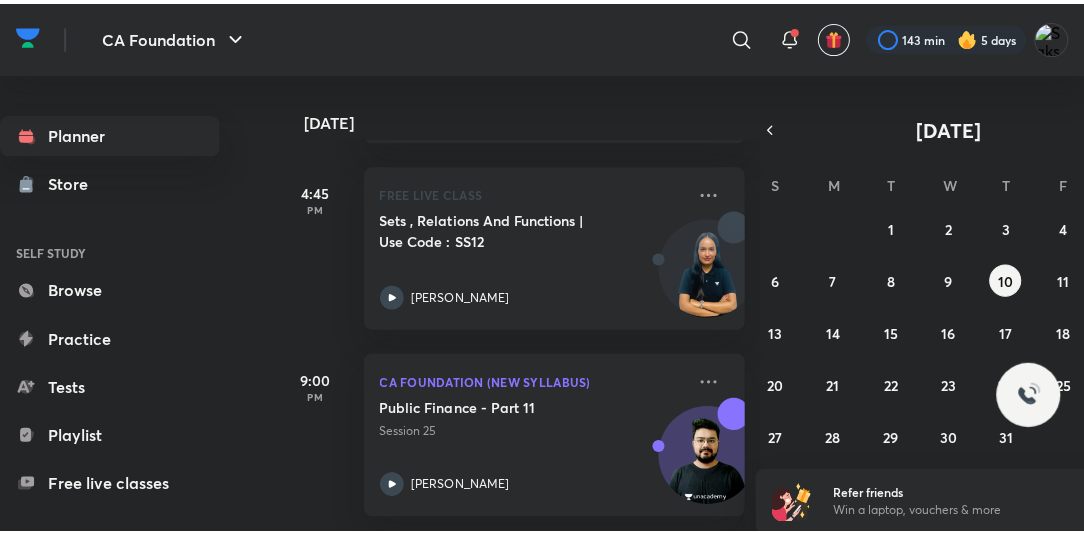 scroll, scrollTop: 1009, scrollLeft: 0, axis: vertical 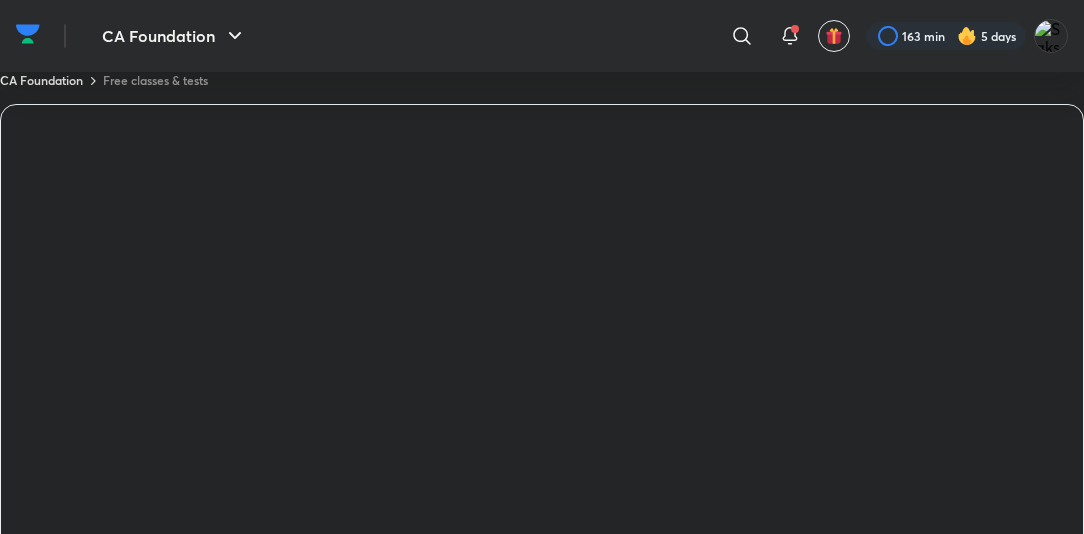 click at bounding box center (28, 36) 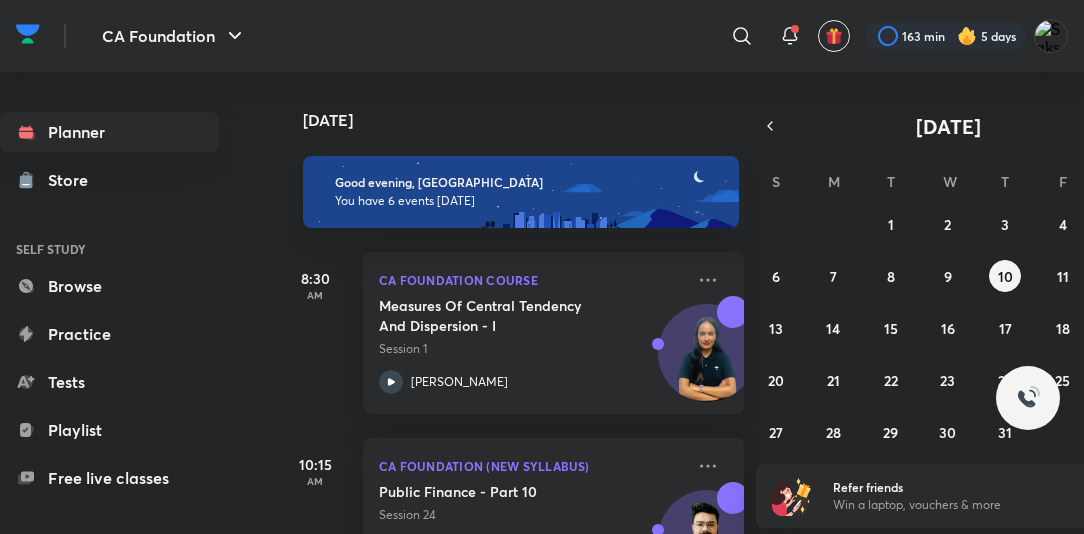 scroll, scrollTop: 0, scrollLeft: 0, axis: both 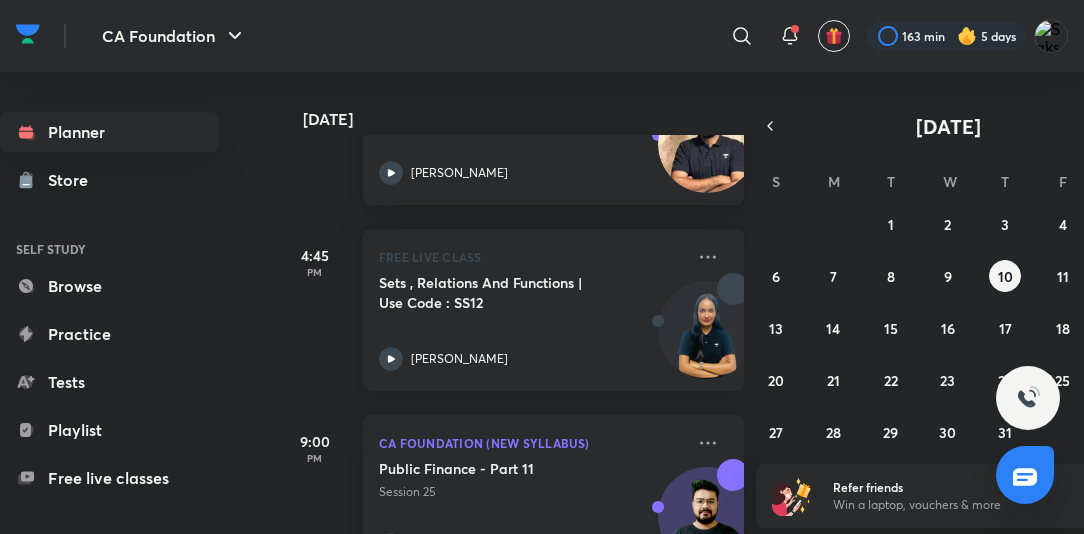 click on "[PERSON_NAME]" at bounding box center [531, 359] 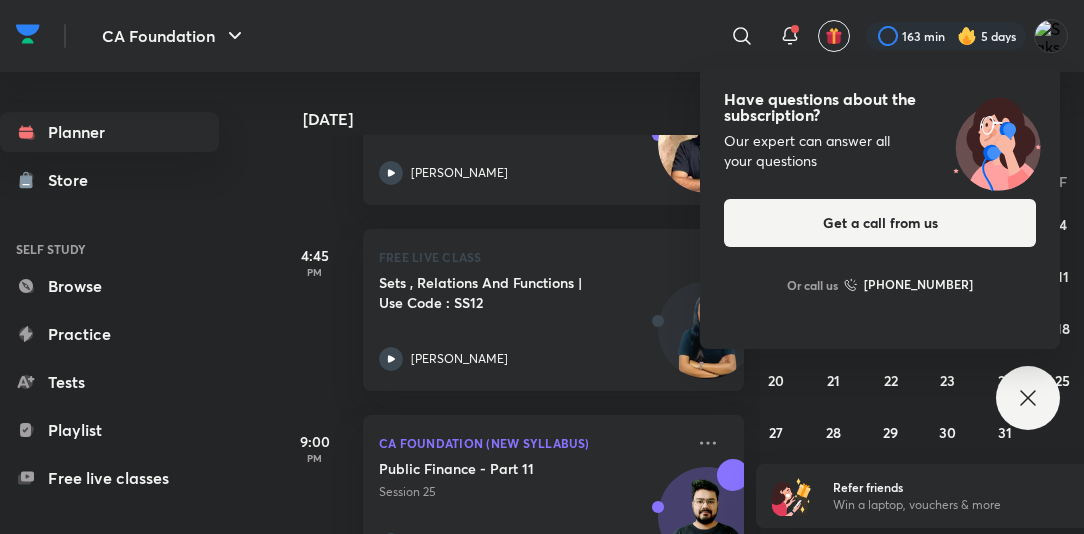 scroll, scrollTop: 944, scrollLeft: 0, axis: vertical 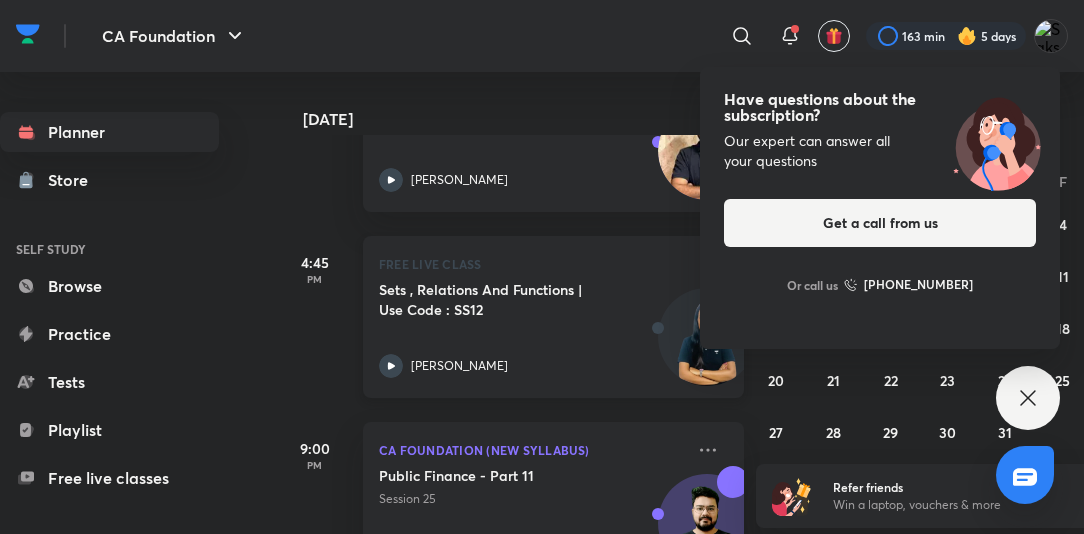 click 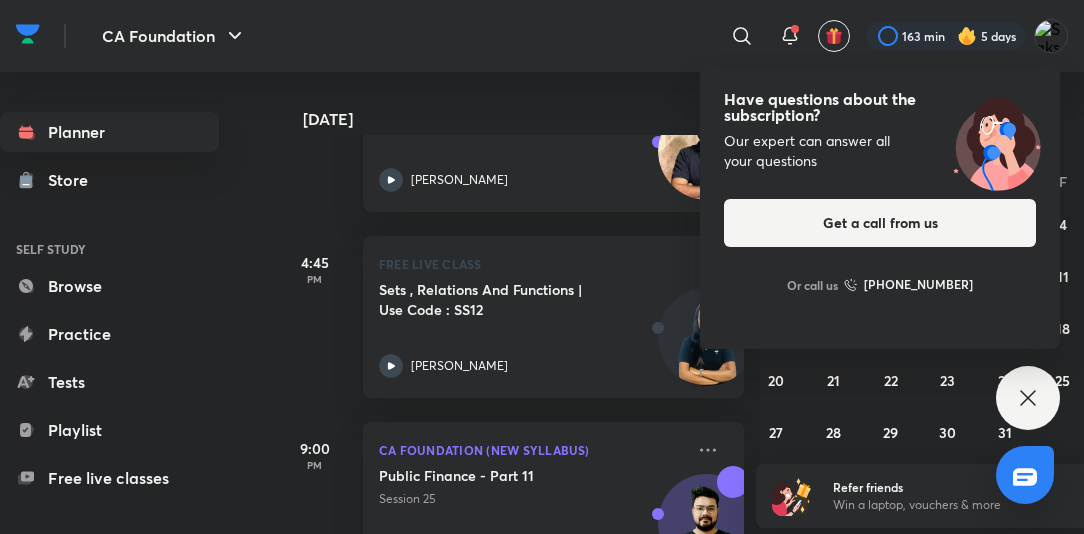 click on "4:45 PM" at bounding box center (315, 317) 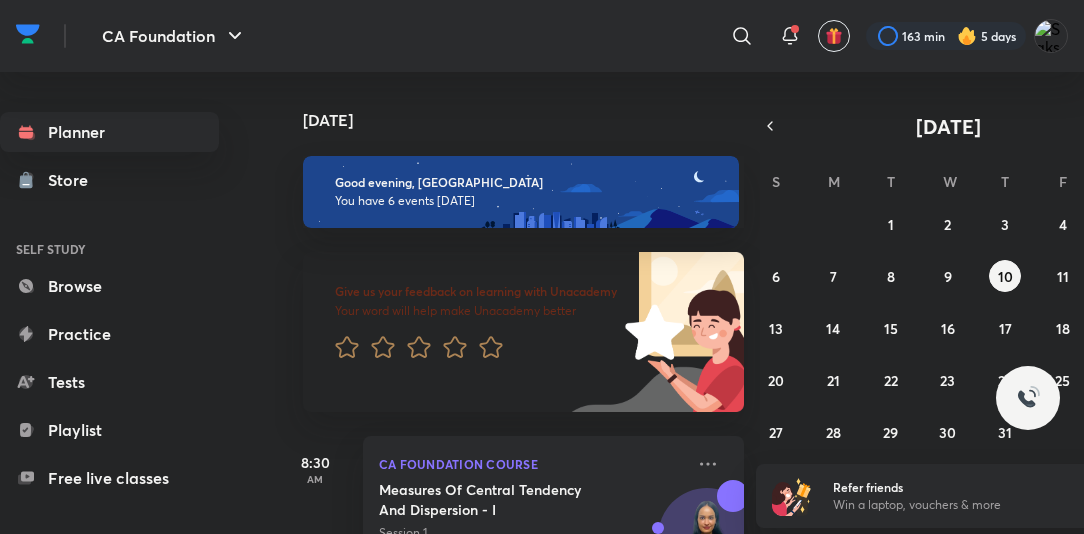 scroll, scrollTop: 0, scrollLeft: 0, axis: both 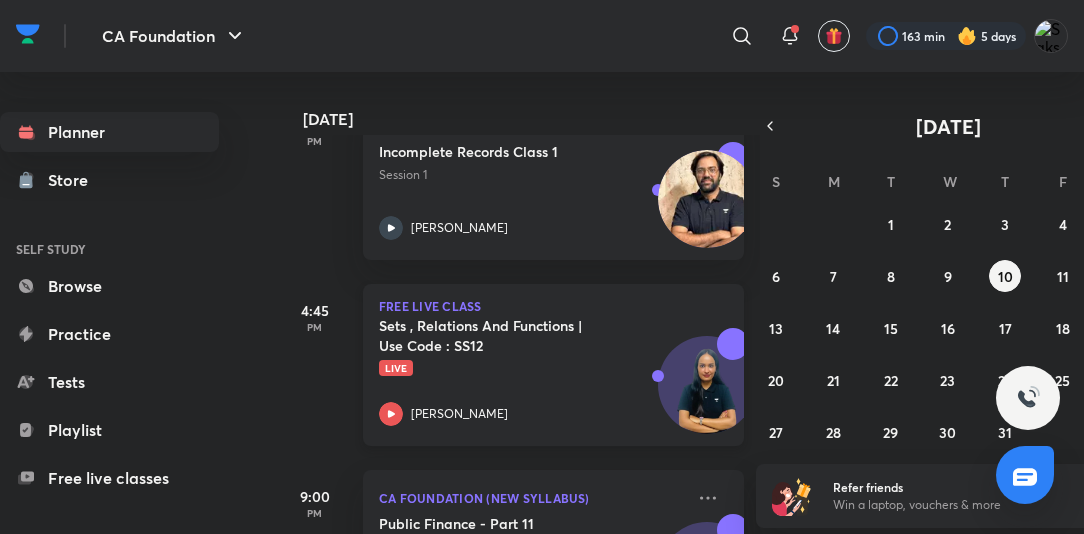 click 